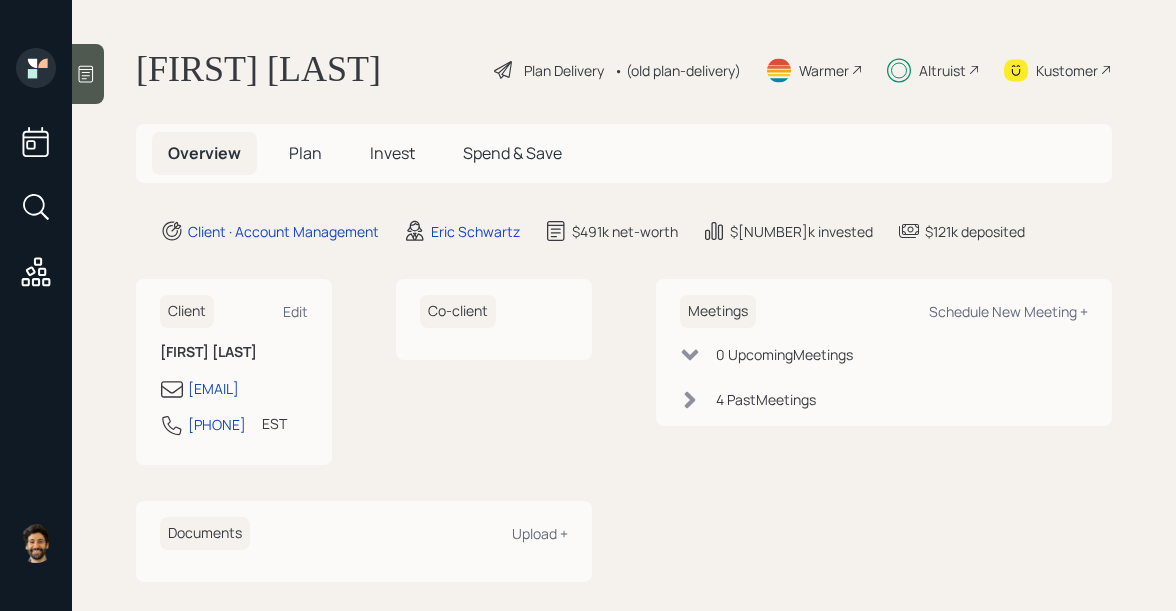 scroll, scrollTop: 0, scrollLeft: 0, axis: both 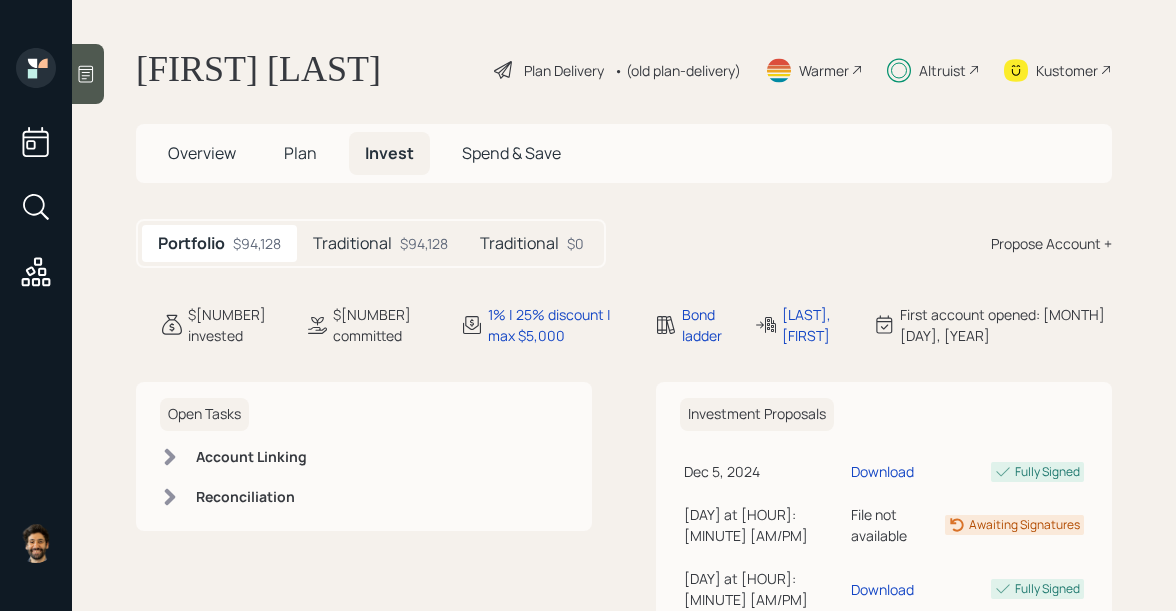 click on "Traditional $[NUMBER]" at bounding box center [380, 243] 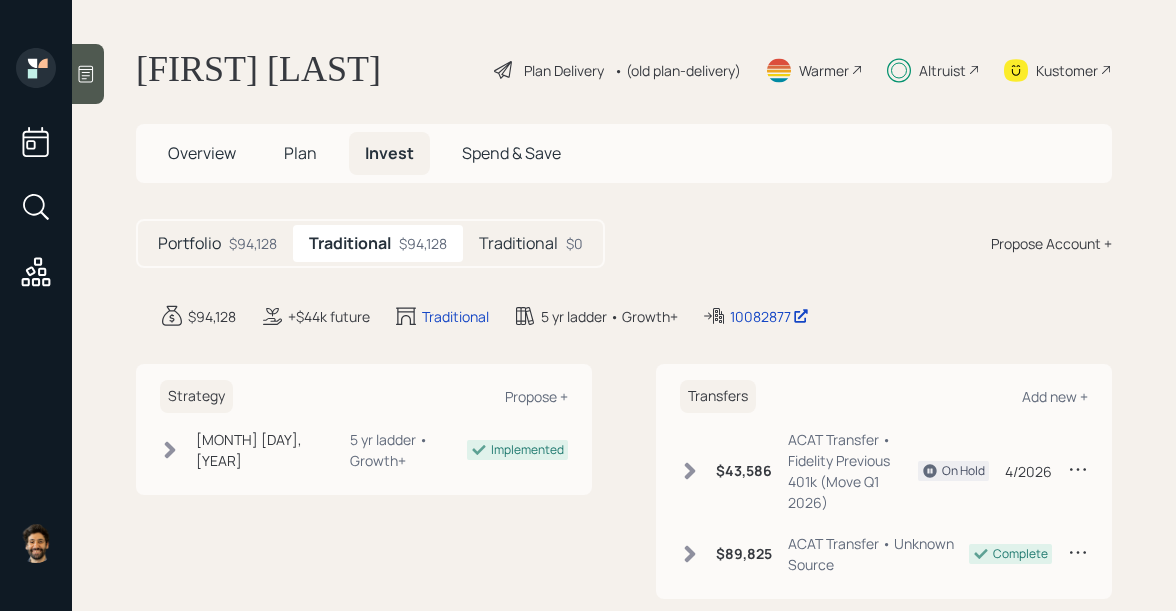 click on "Traditional" at bounding box center (189, 243) 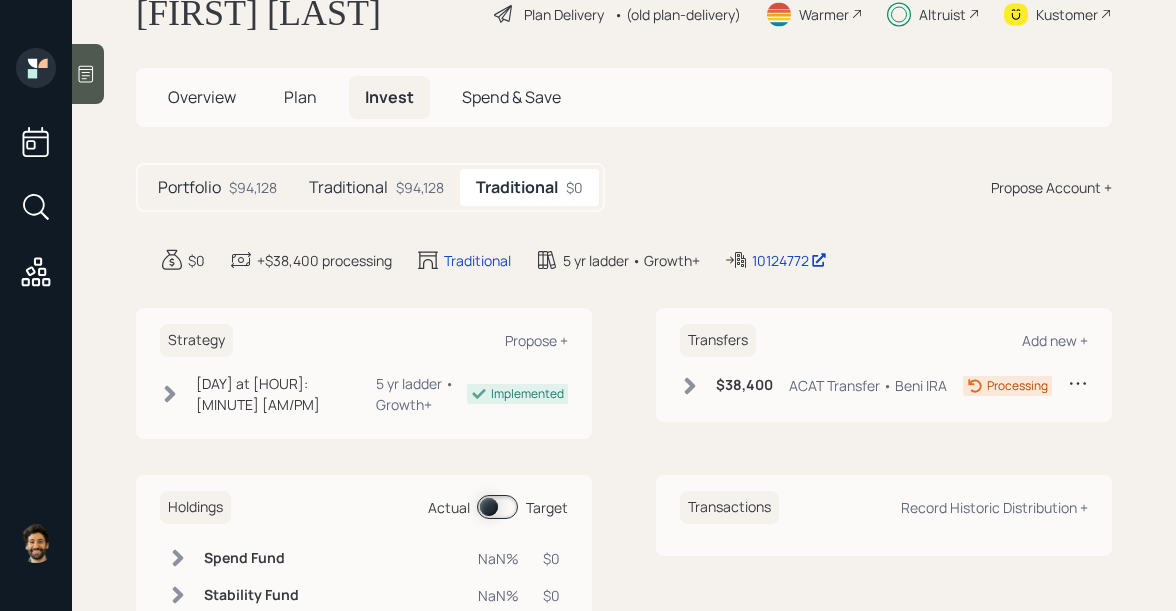 scroll, scrollTop: 64, scrollLeft: 0, axis: vertical 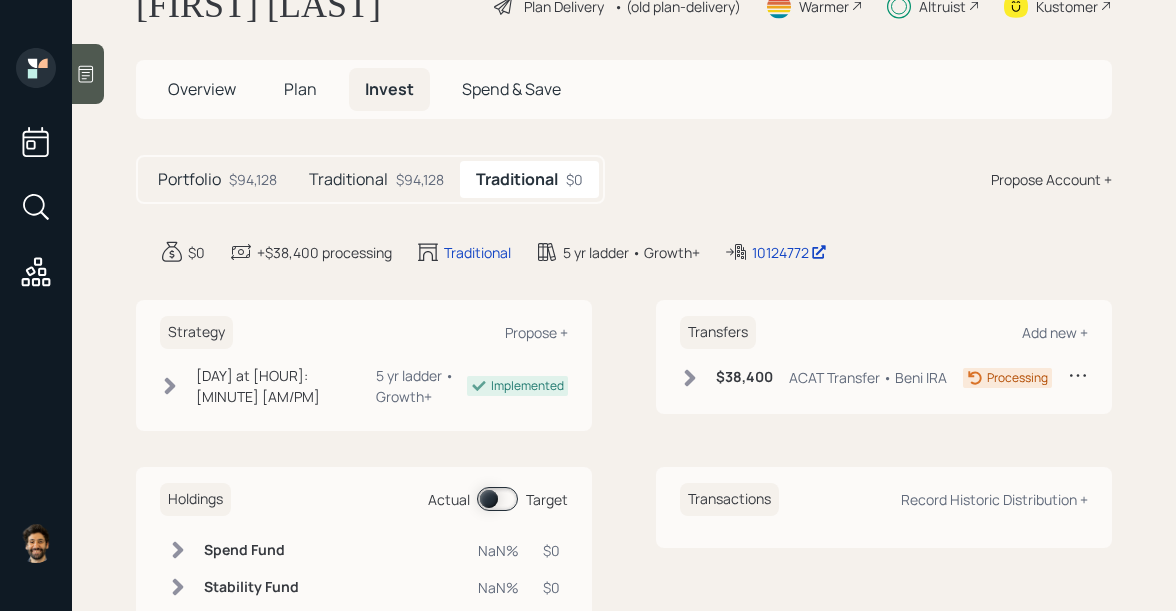 click on "Portfolio $[NUMBER]" at bounding box center (217, 179) 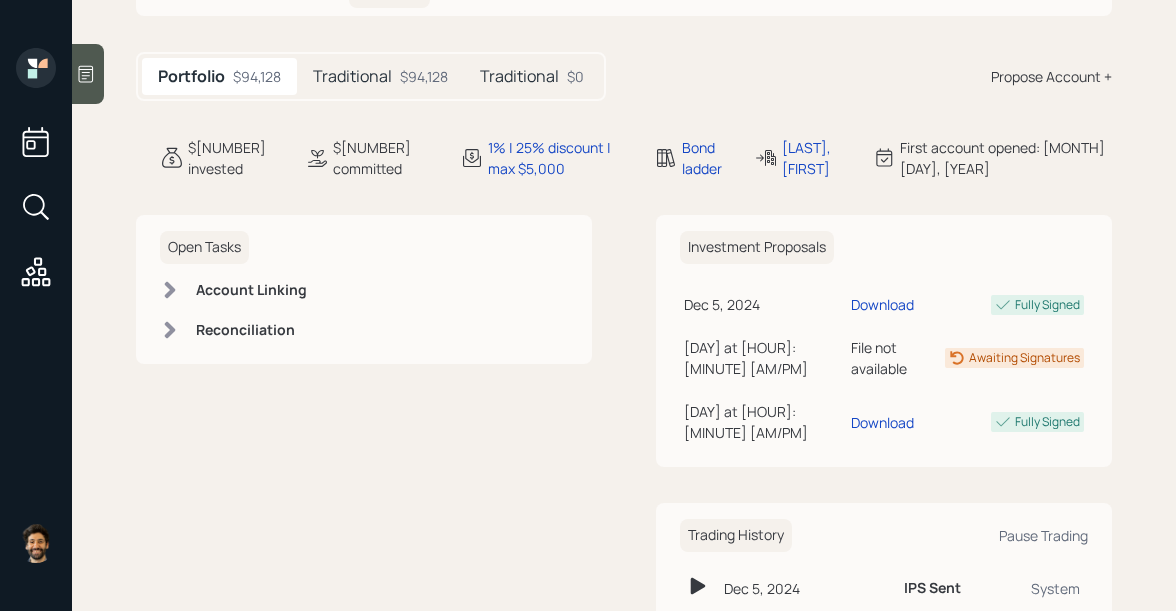 scroll, scrollTop: 188, scrollLeft: 0, axis: vertical 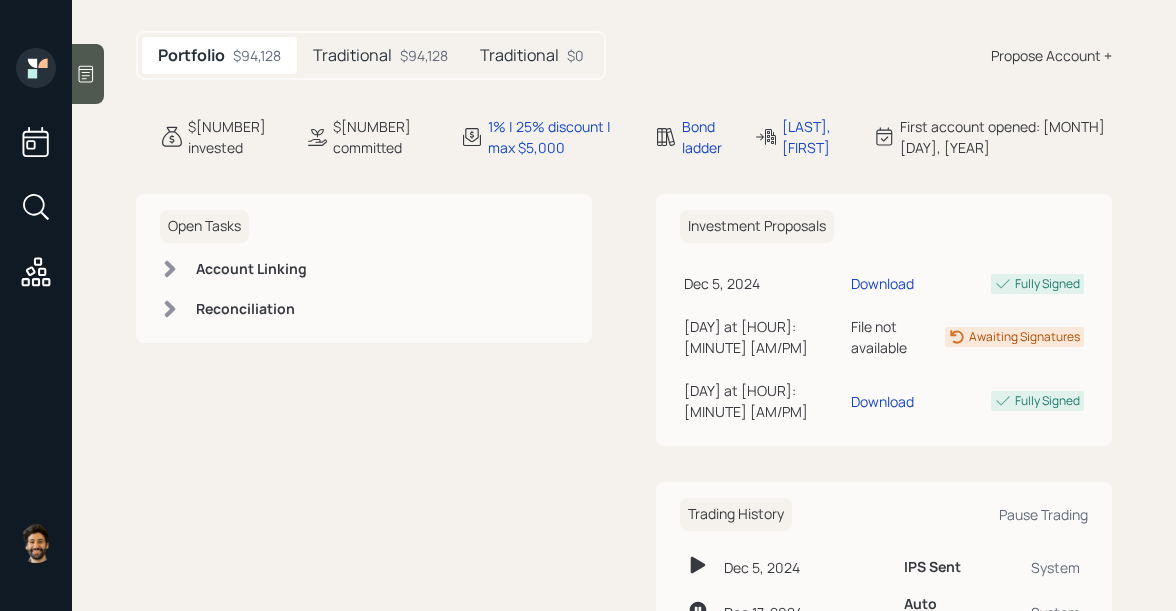 click on "File not available" at bounding box center [763, 283] 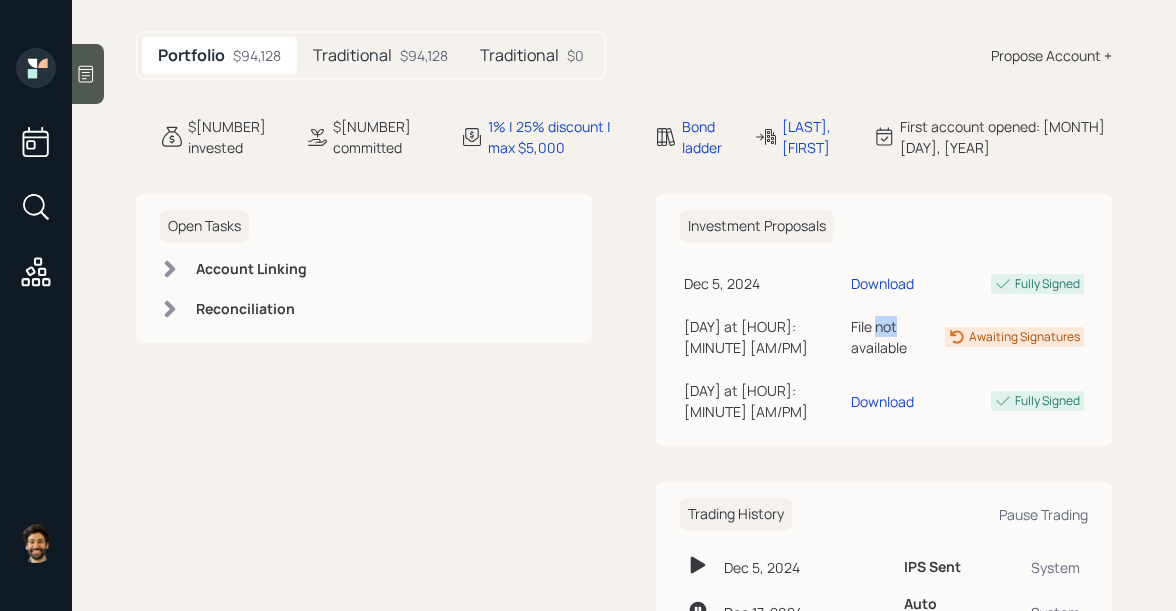 click on "File not available" at bounding box center (763, 283) 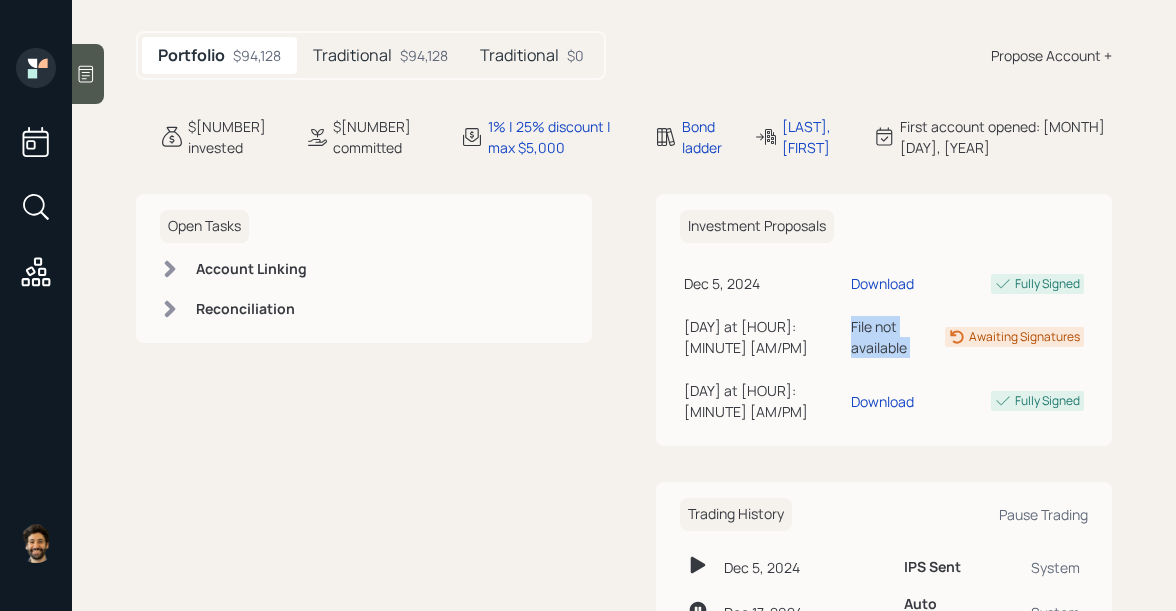 click on "File not available" at bounding box center (763, 283) 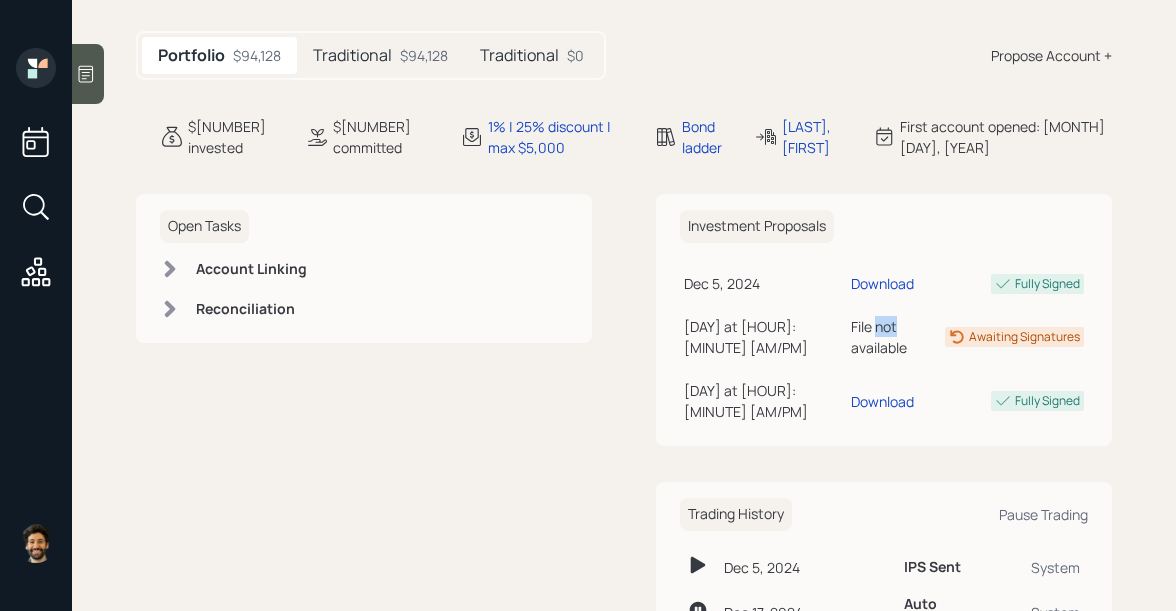 click on "File not available" at bounding box center (763, 283) 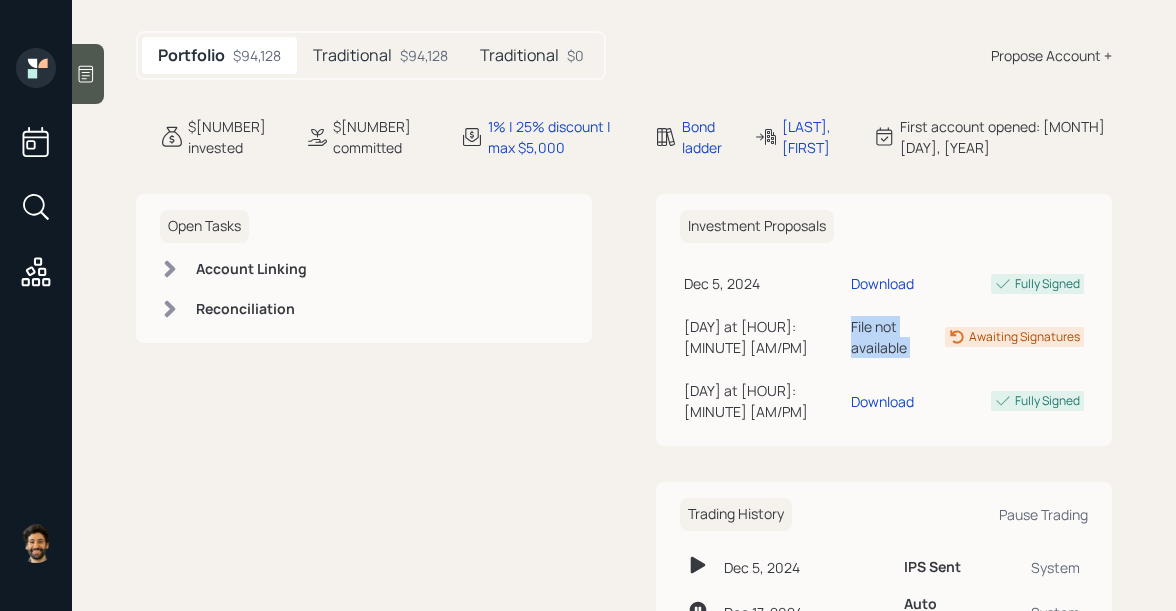 click on "File not available" at bounding box center [763, 283] 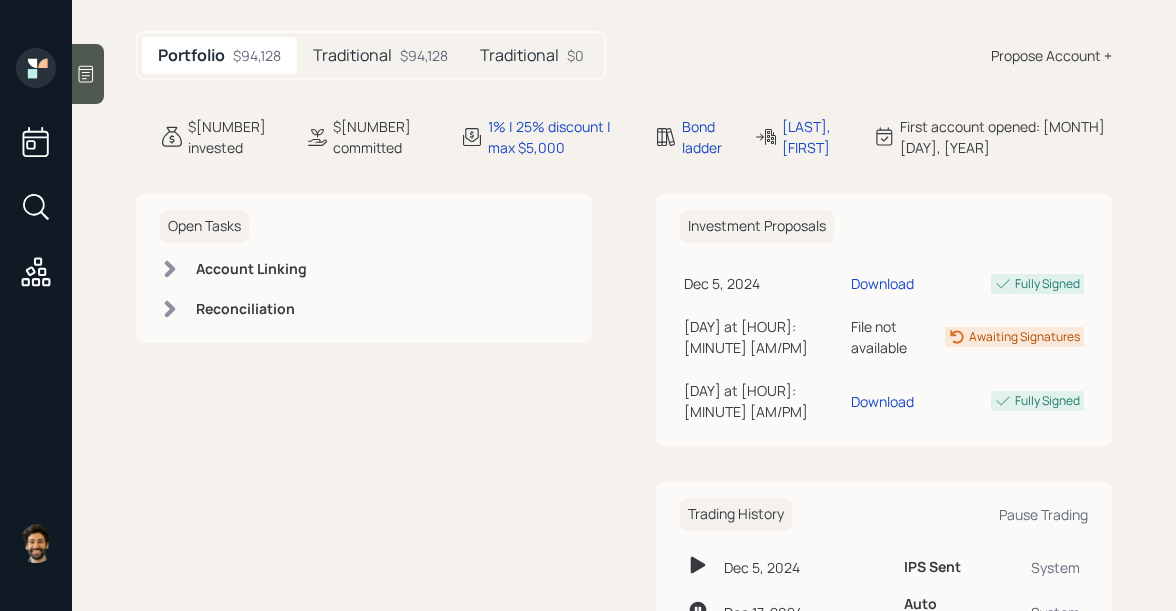 click on "Traditional" at bounding box center [352, 55] 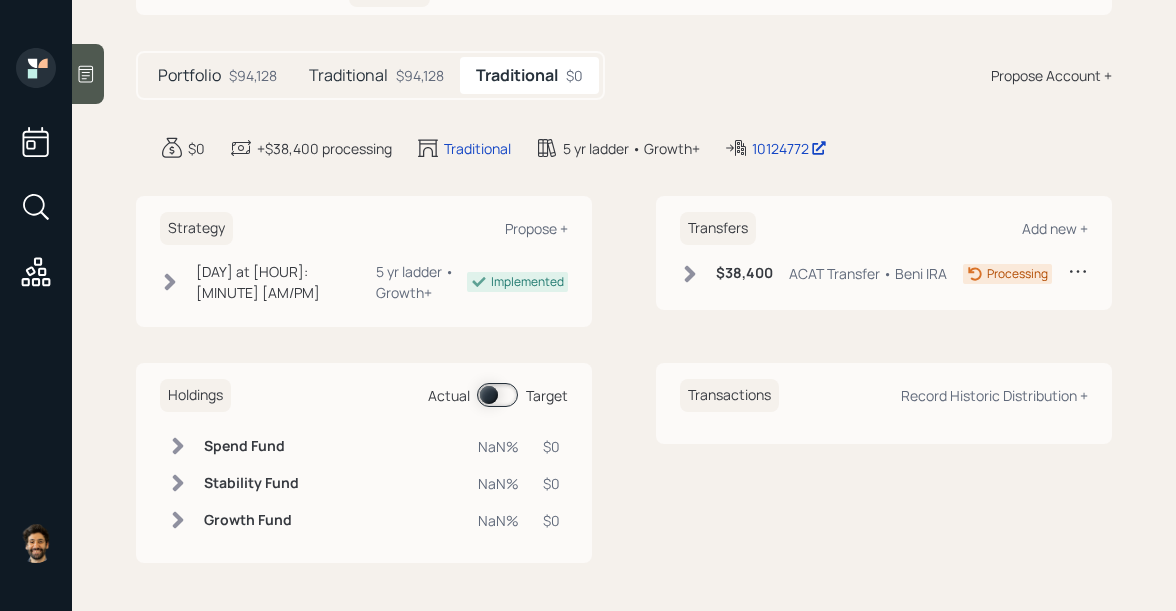 click on "$94,128" at bounding box center (253, 75) 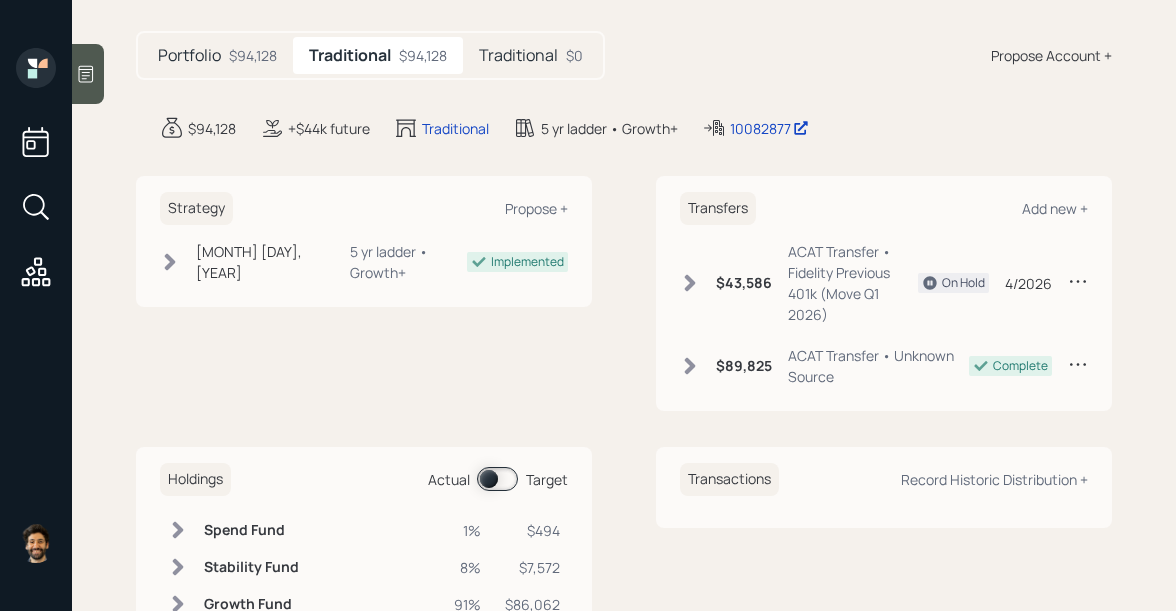 click on "Traditional" at bounding box center (189, 55) 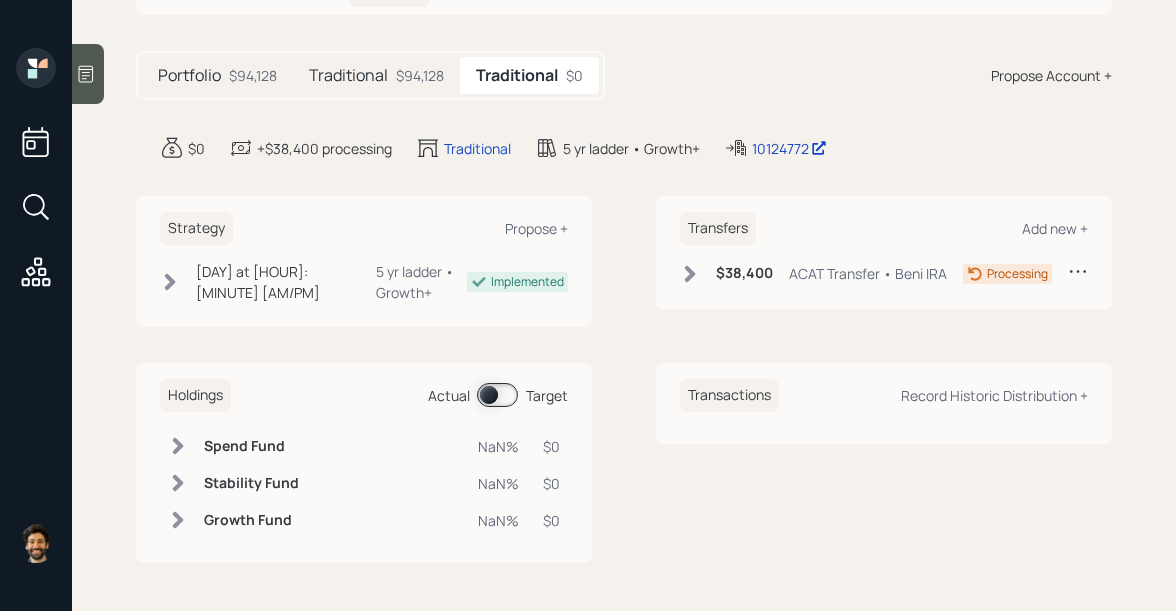 scroll, scrollTop: 168, scrollLeft: 0, axis: vertical 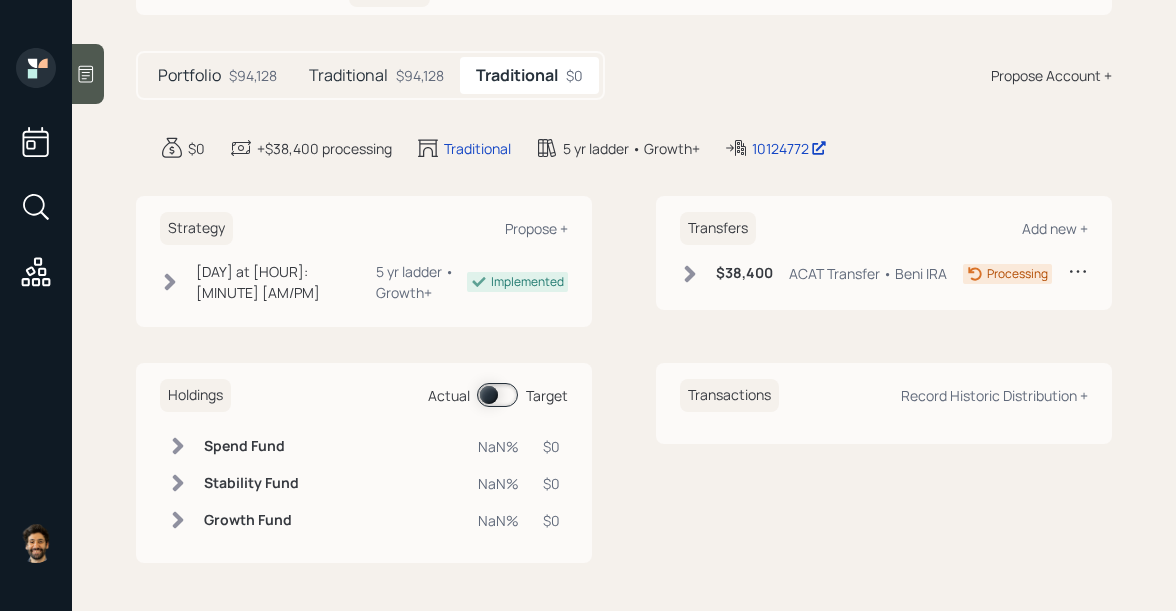 click at bounding box center (690, 274) 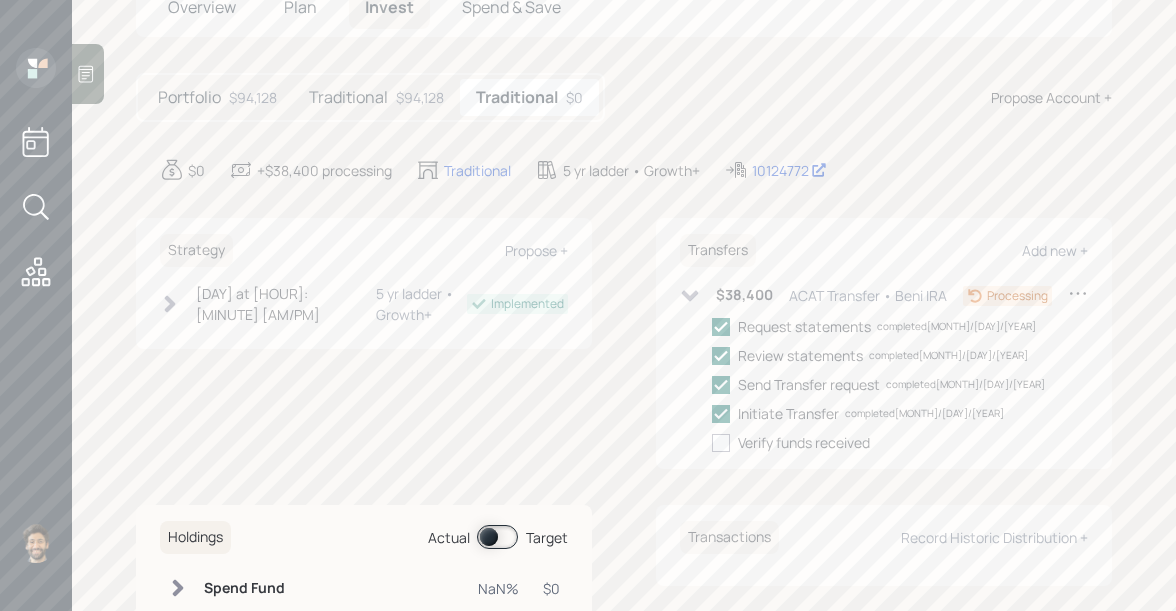 scroll, scrollTop: 141, scrollLeft: 0, axis: vertical 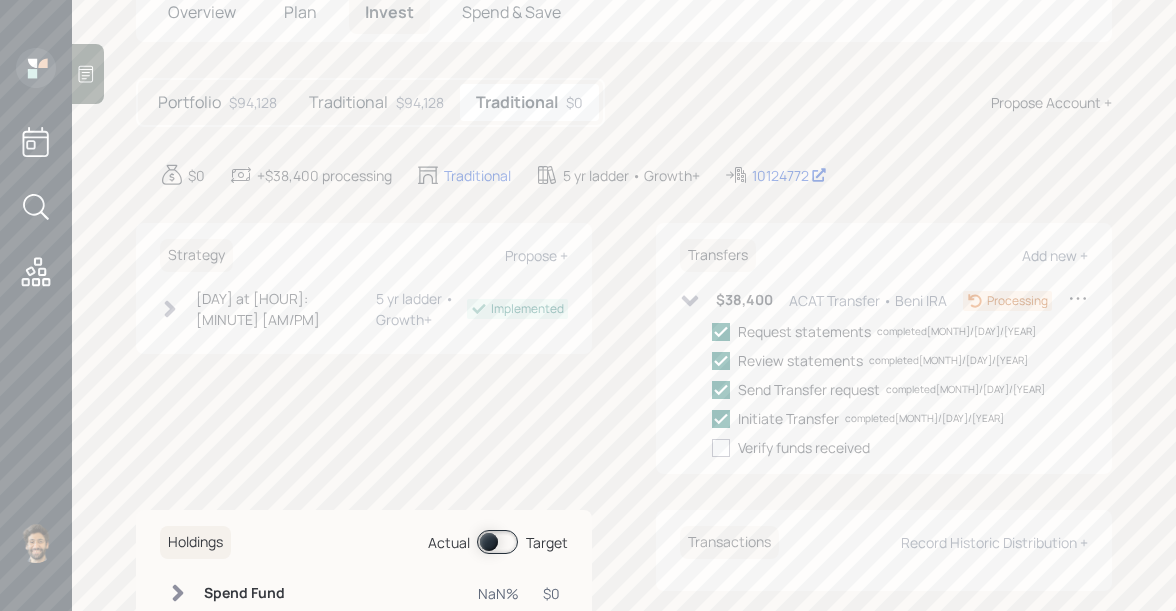 click on "Traditional $[NUMBER]" at bounding box center (376, 102) 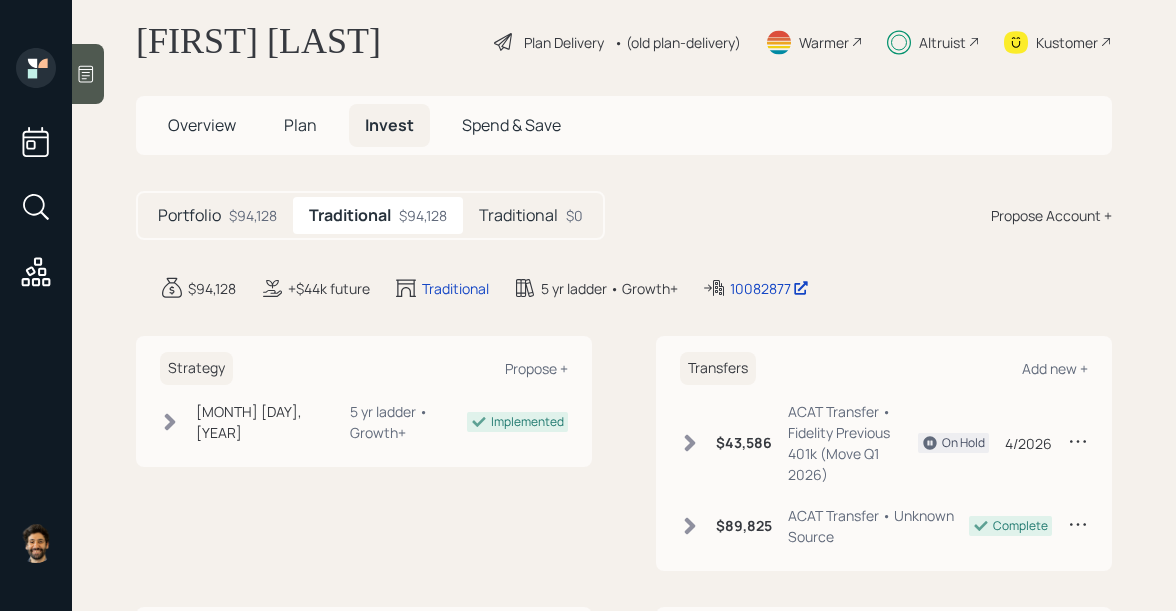 scroll, scrollTop: 20, scrollLeft: 0, axis: vertical 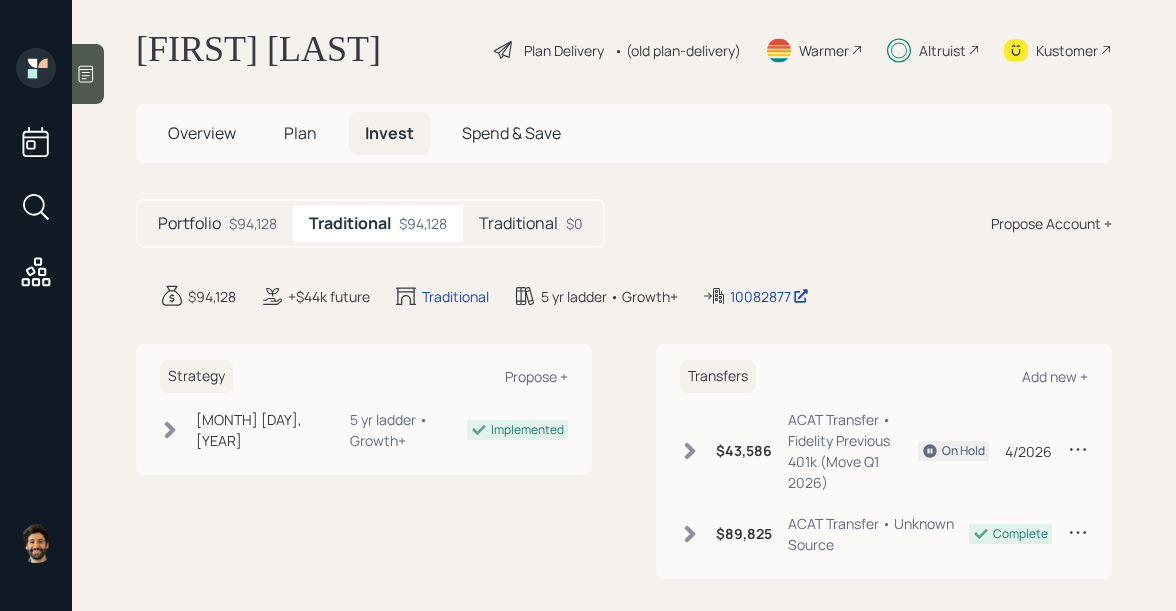 click on "Traditional" at bounding box center [189, 223] 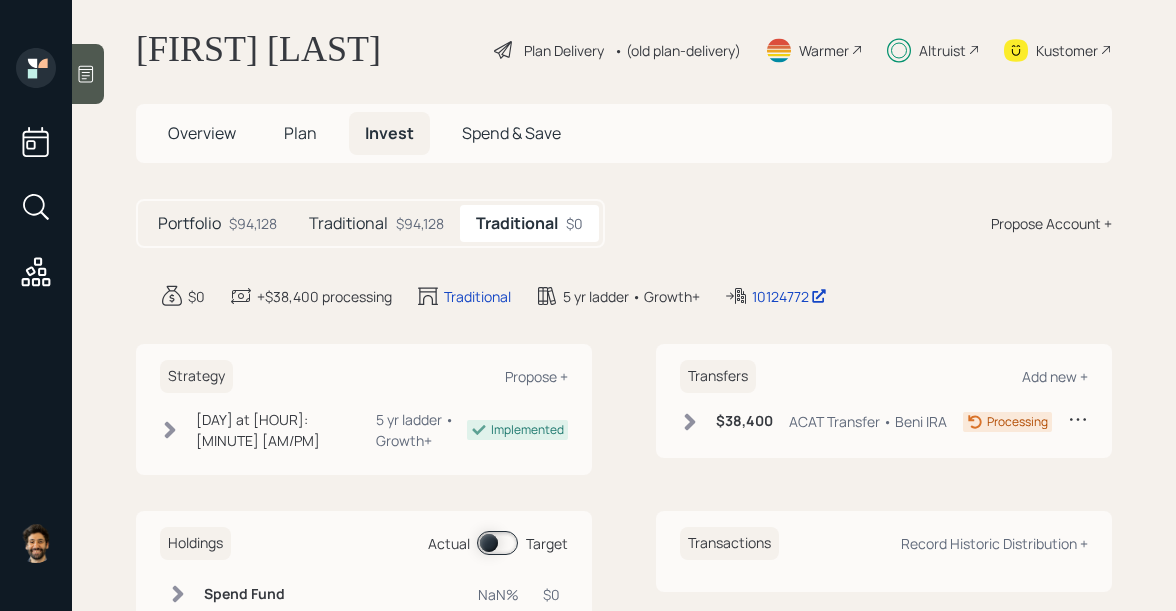click on "Plan Delivery • (old plan-delivery)" at bounding box center (617, 50) 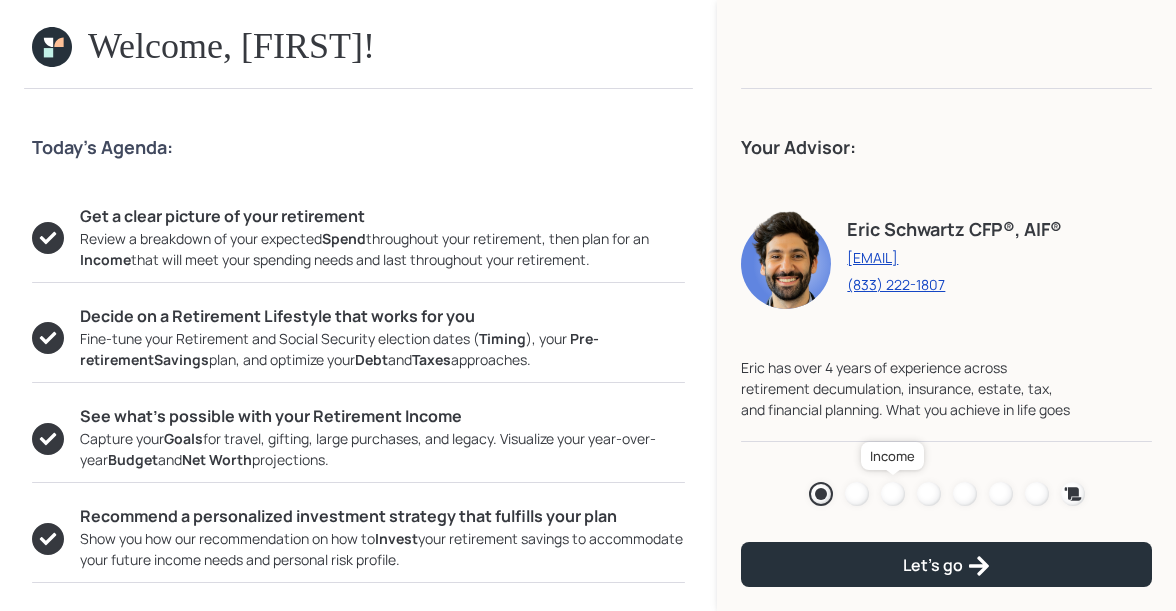 click at bounding box center [893, 494] 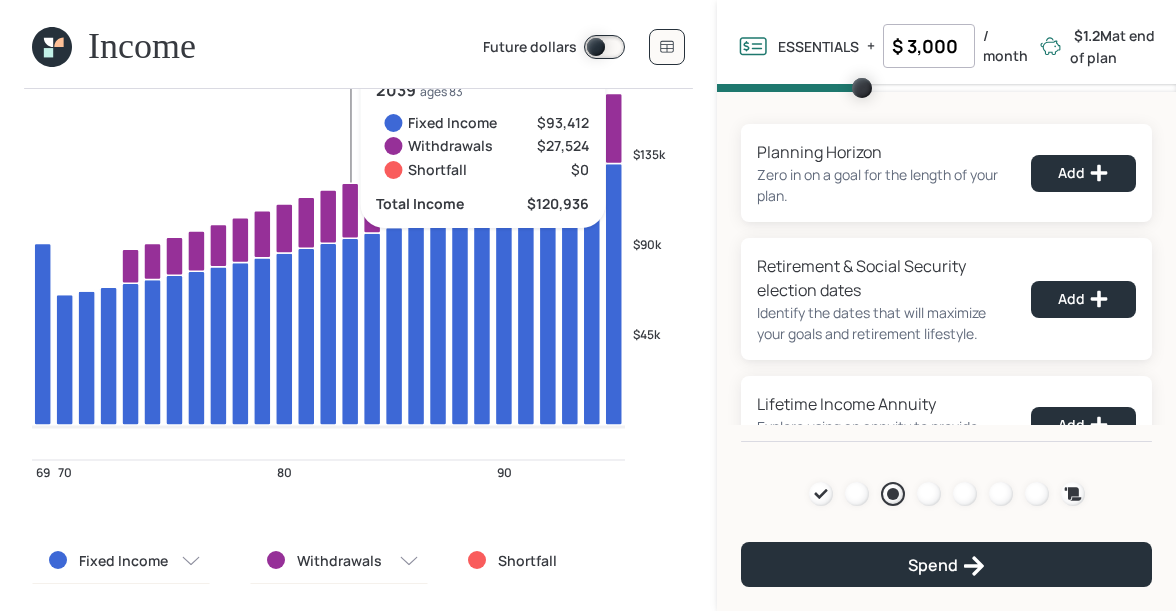 scroll, scrollTop: 132, scrollLeft: 0, axis: vertical 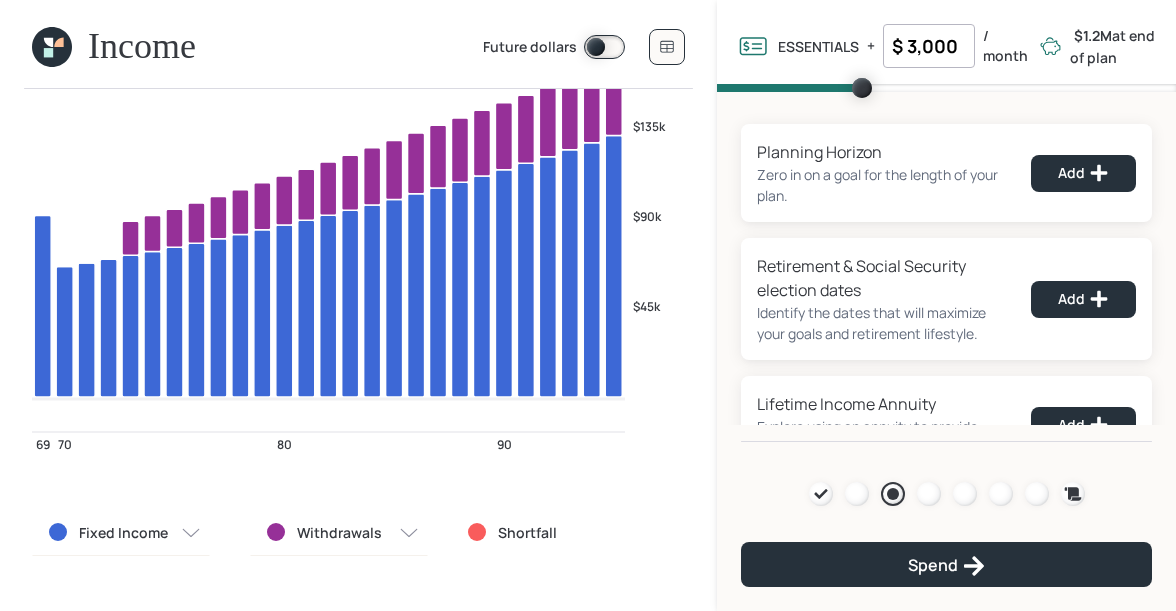 click on "Withdrawals" at bounding box center (123, 533) 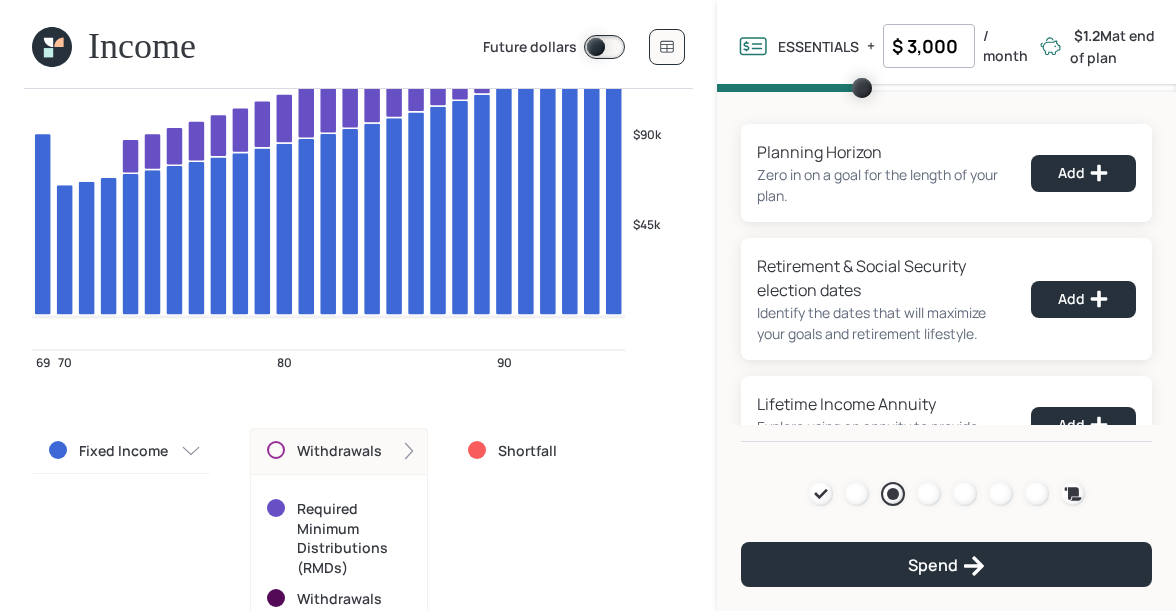 scroll, scrollTop: 230, scrollLeft: 0, axis: vertical 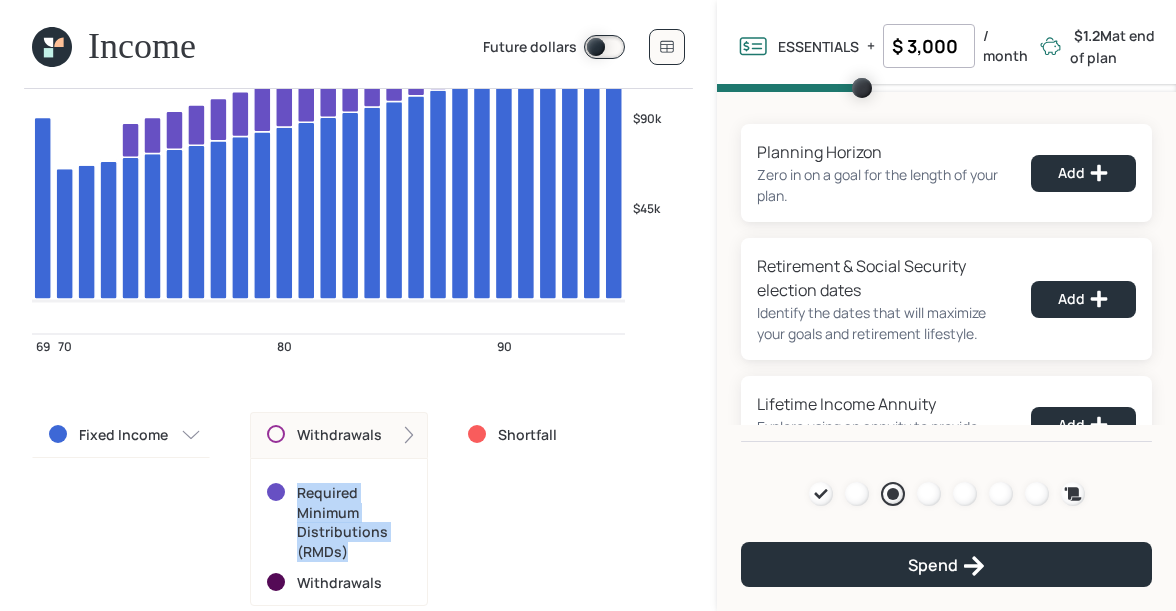 drag, startPoint x: 356, startPoint y: 547, endPoint x: 286, endPoint y: 488, distance: 91.5478 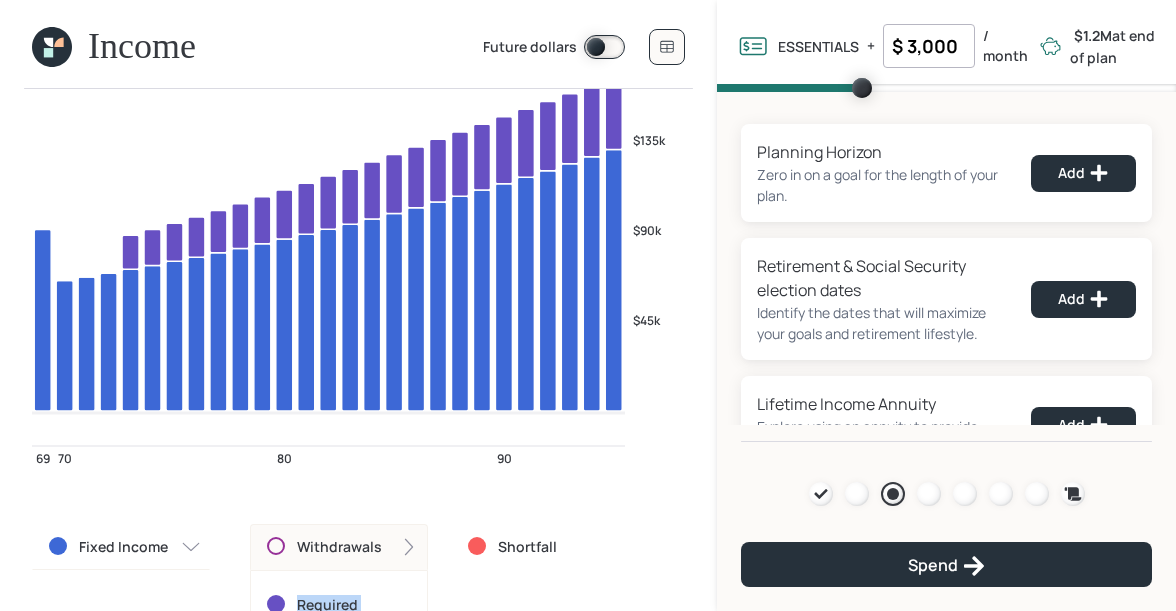 scroll, scrollTop: 76, scrollLeft: 0, axis: vertical 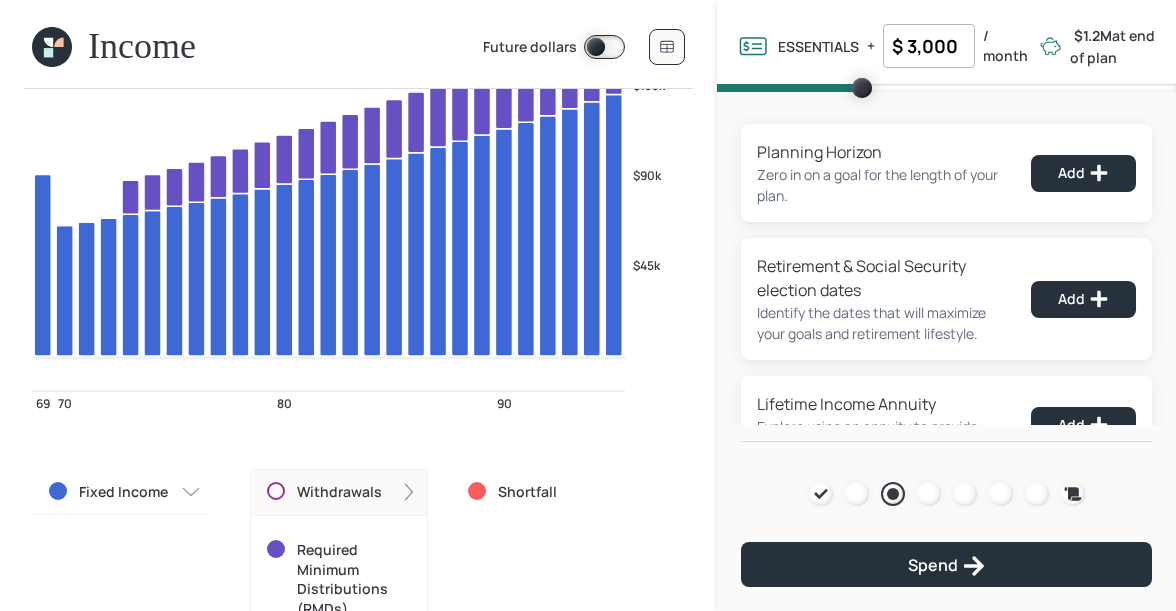 click on "Withdrawals" at bounding box center [339, 492] 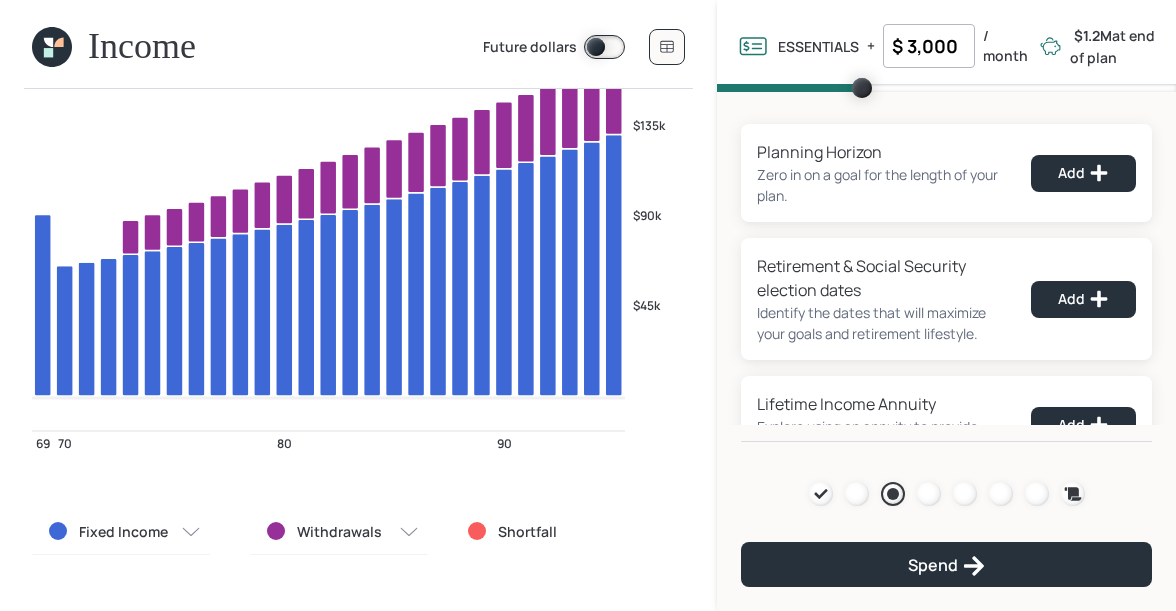 scroll, scrollTop: 132, scrollLeft: 0, axis: vertical 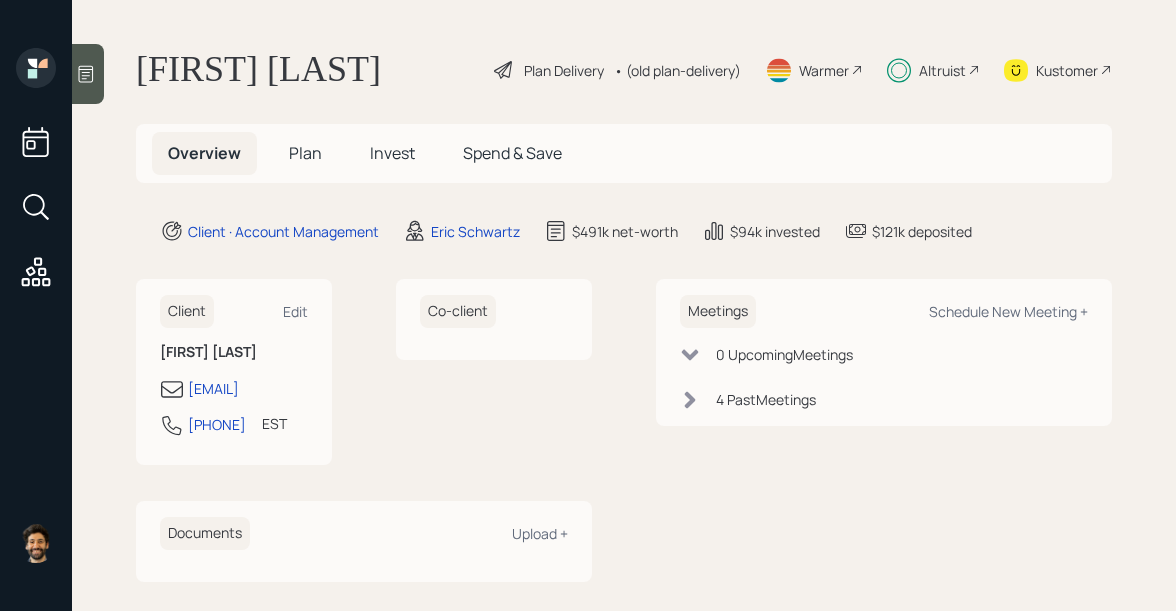 click on "Invest" at bounding box center (392, 153) 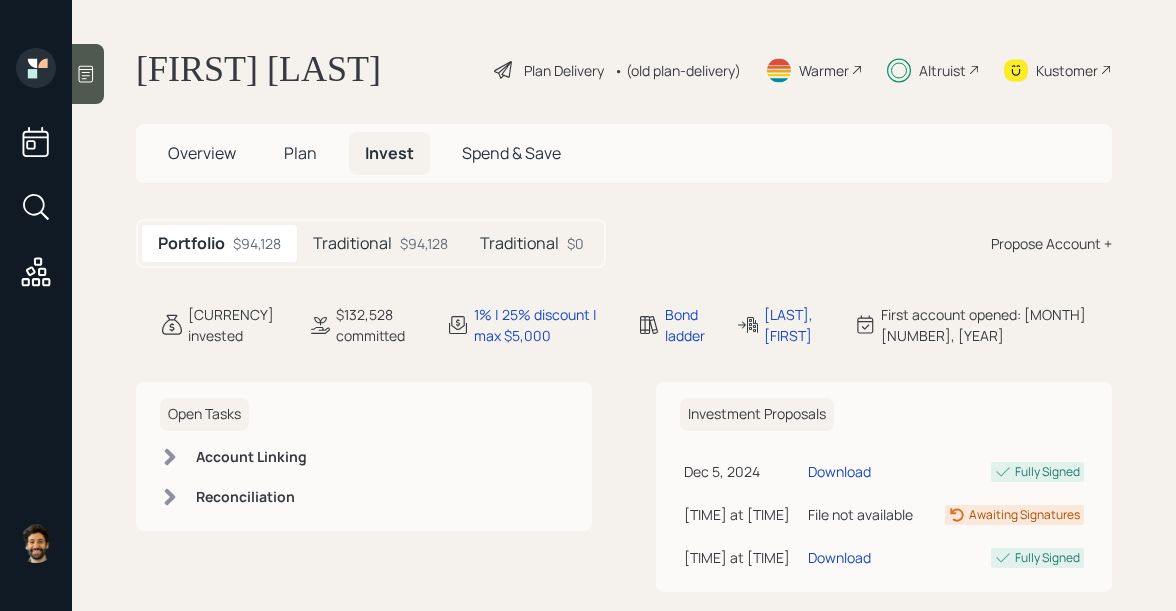 click on "Traditional" at bounding box center (352, 243) 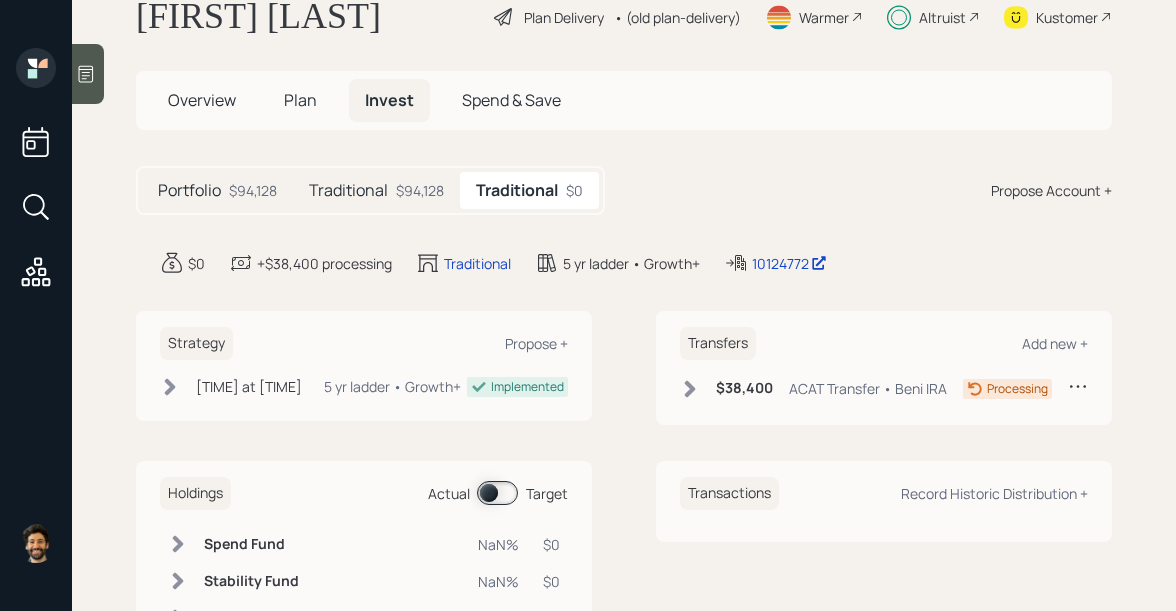scroll, scrollTop: 168, scrollLeft: 0, axis: vertical 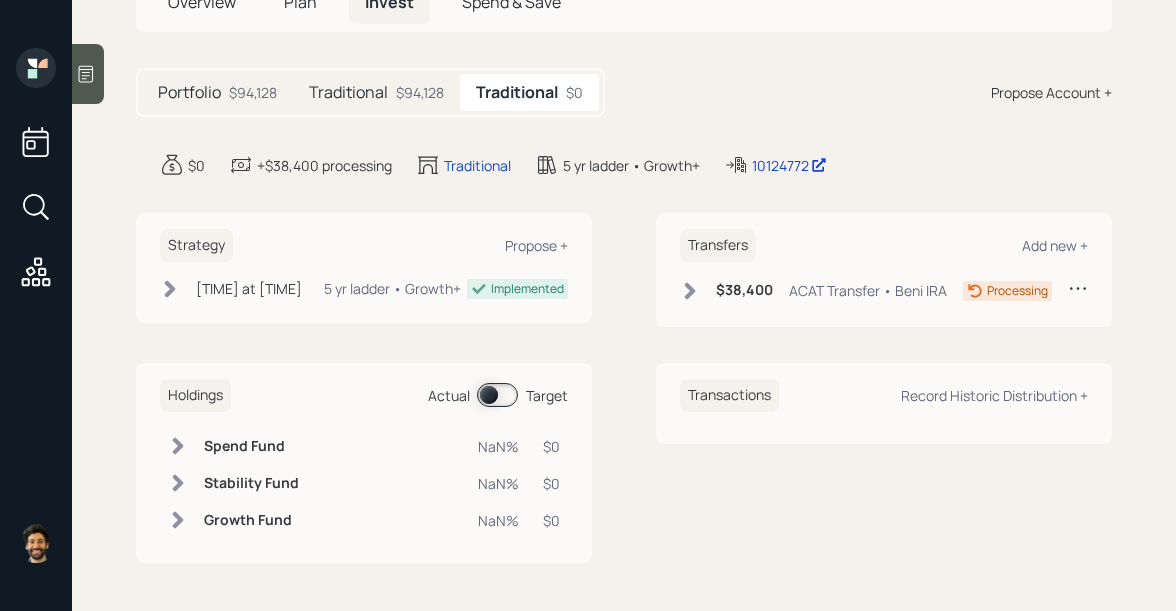 click at bounding box center (690, 291) 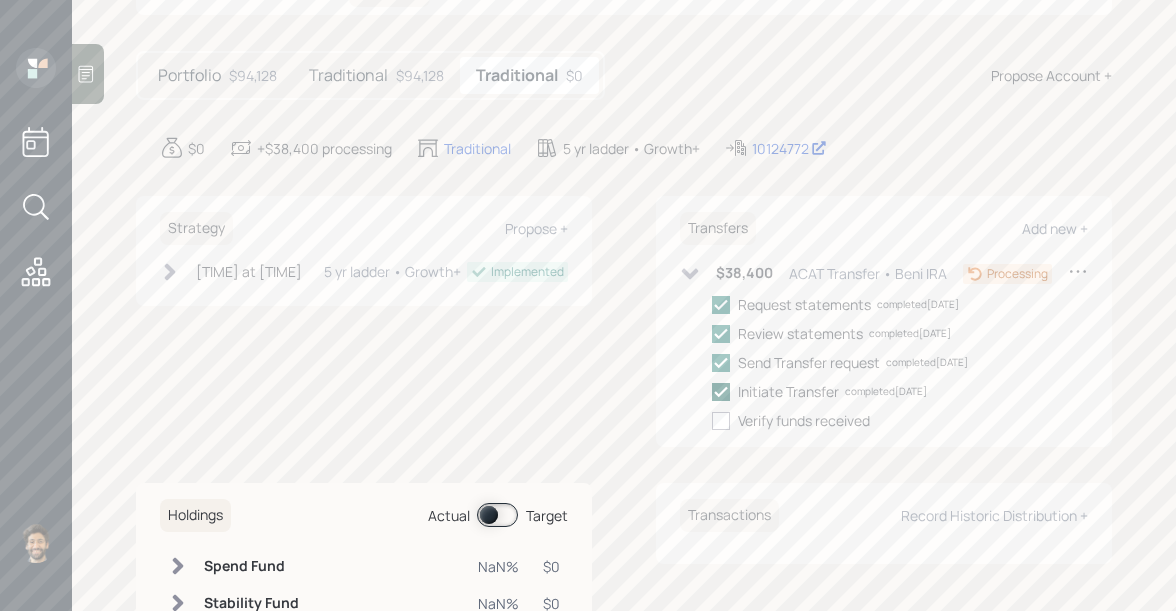 scroll, scrollTop: 167, scrollLeft: 0, axis: vertical 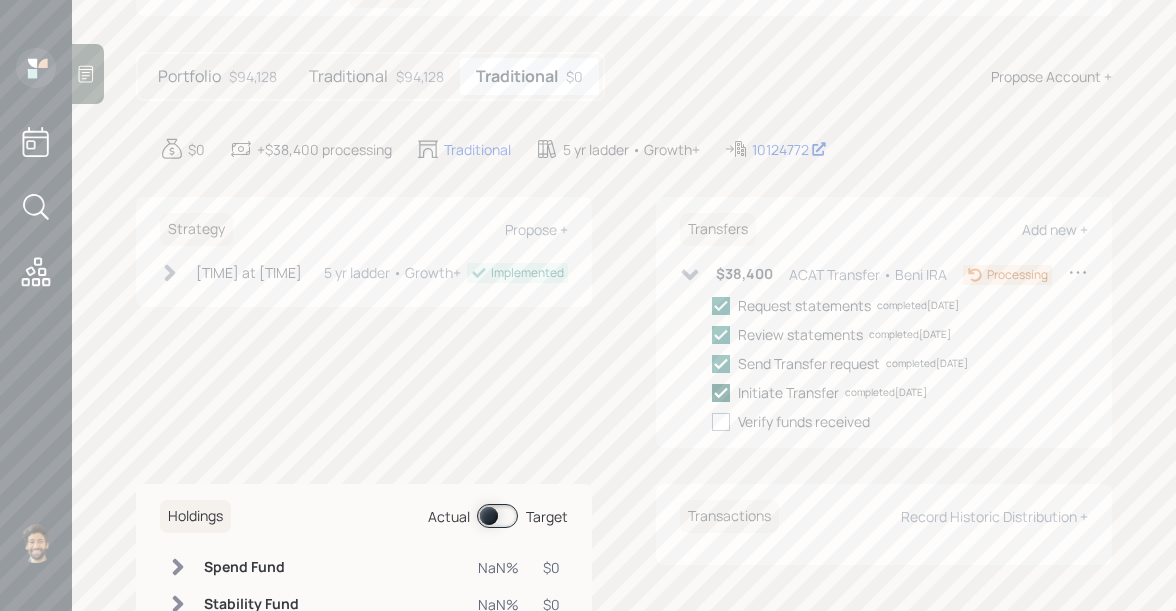 click at bounding box center [721, 306] 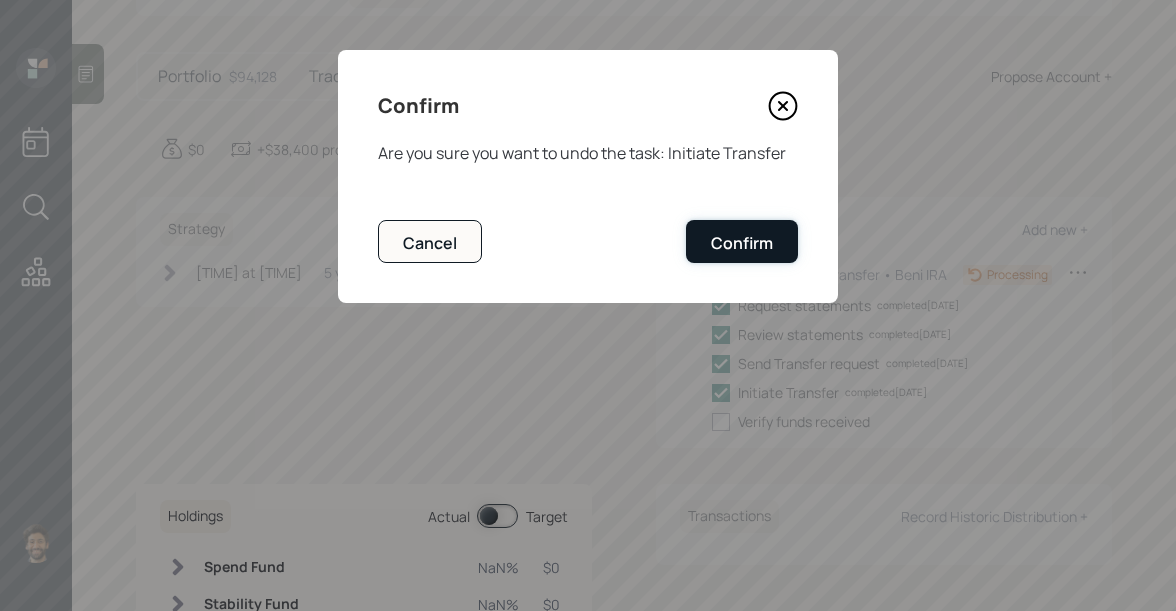 click on "Confirm" at bounding box center (742, 243) 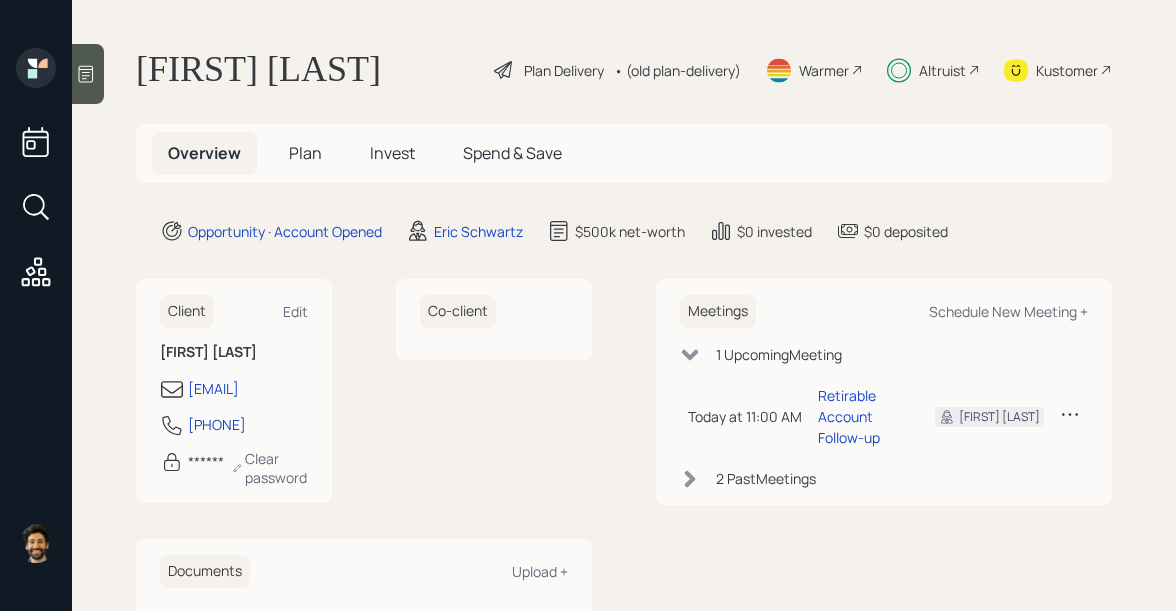 scroll, scrollTop: 0, scrollLeft: 0, axis: both 